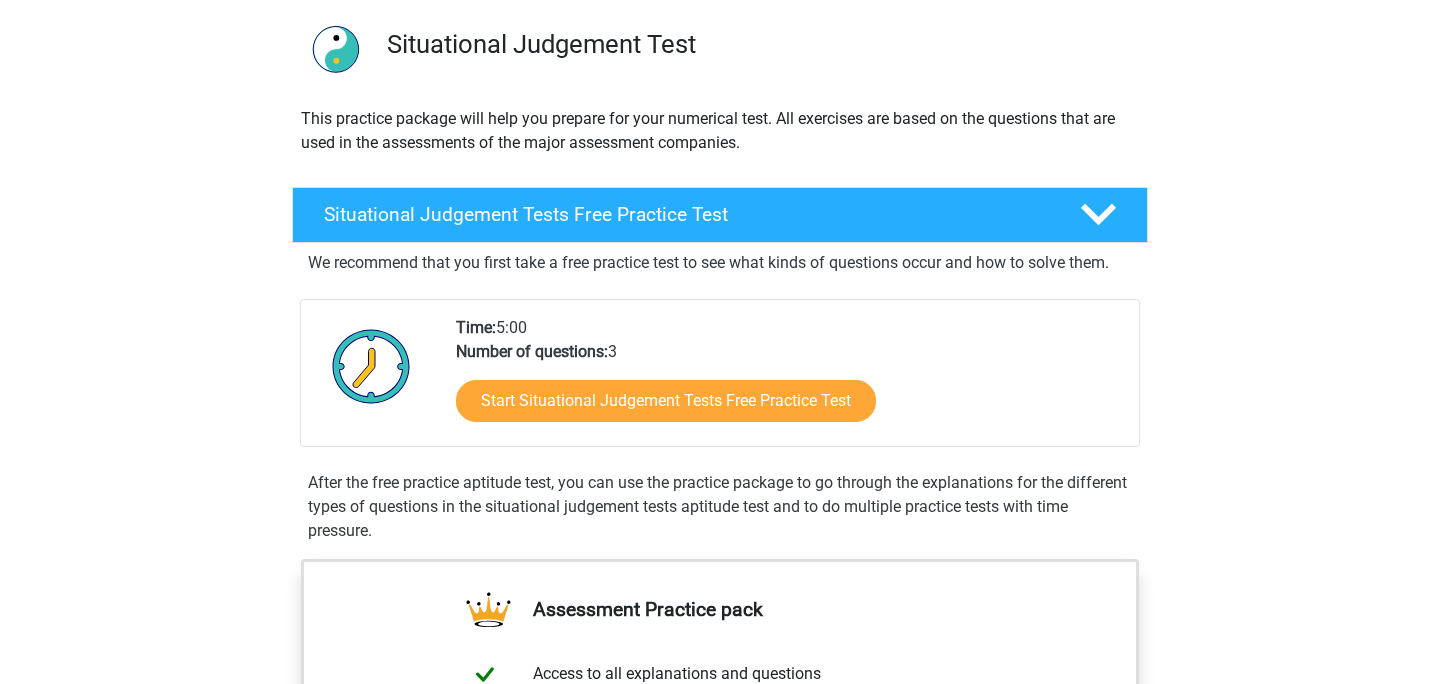 scroll, scrollTop: 147, scrollLeft: 0, axis: vertical 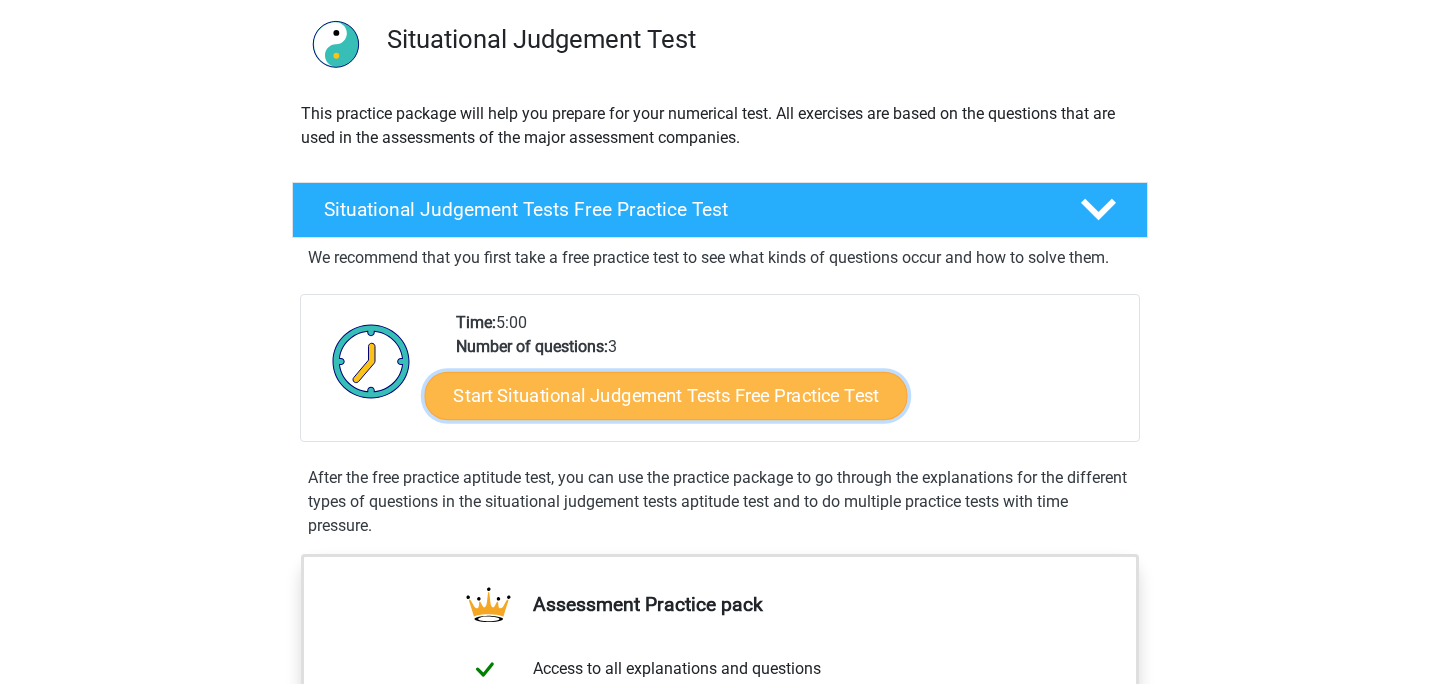 click on "Start Situational Judgement Tests
Free Practice Test" at bounding box center [666, 396] 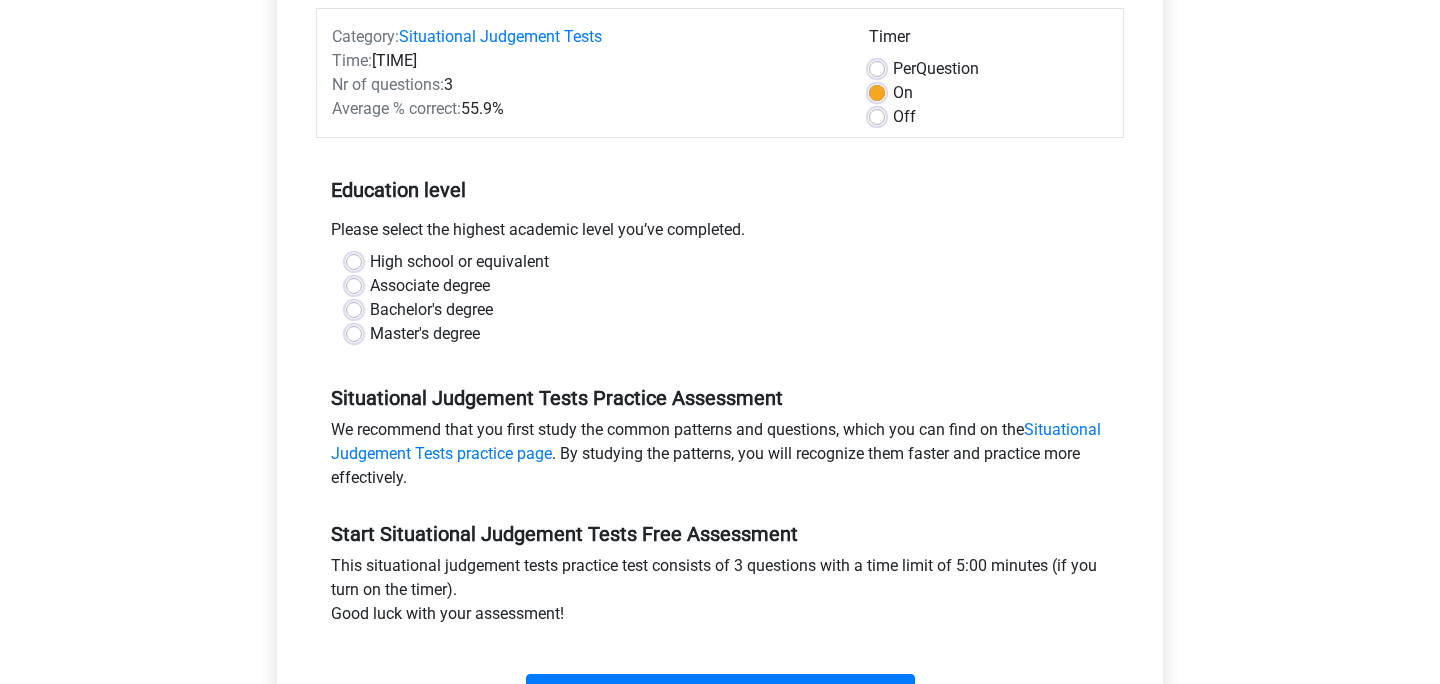 scroll, scrollTop: 258, scrollLeft: 0, axis: vertical 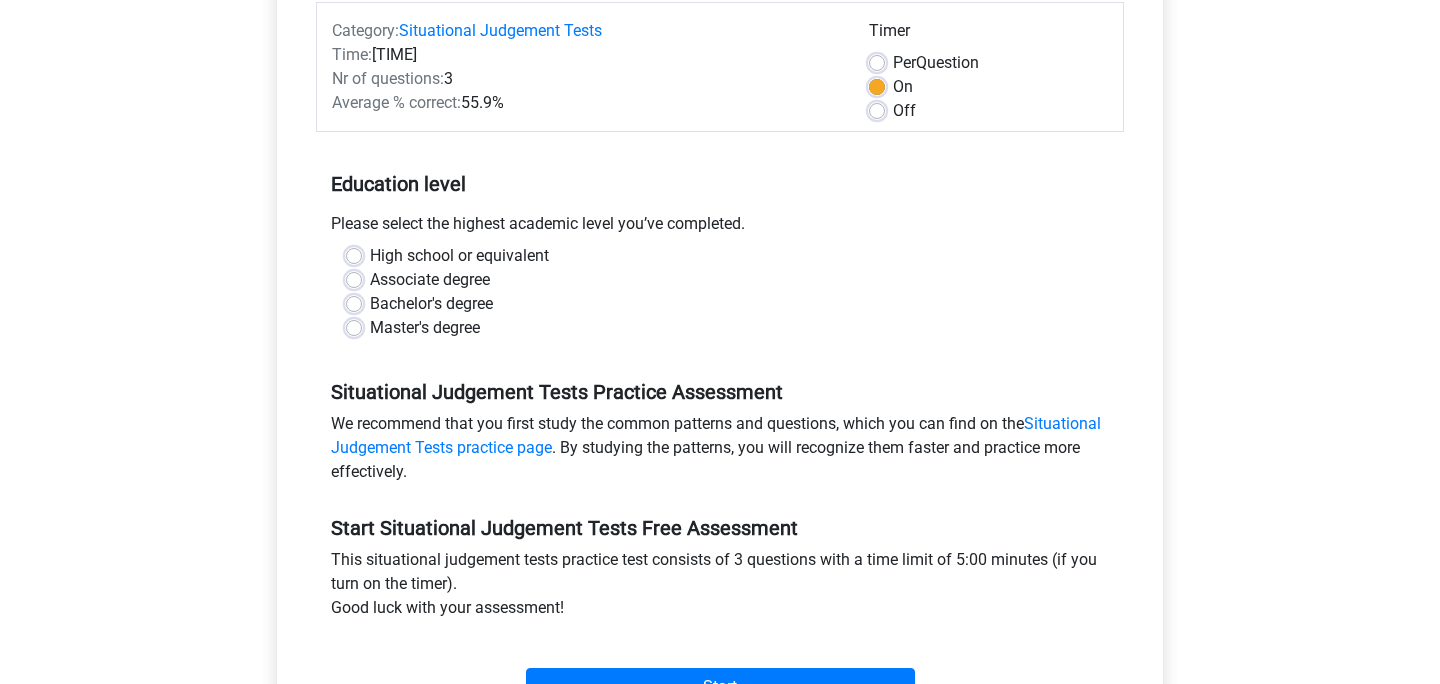 click on "Bachelor's degree" at bounding box center [431, 304] 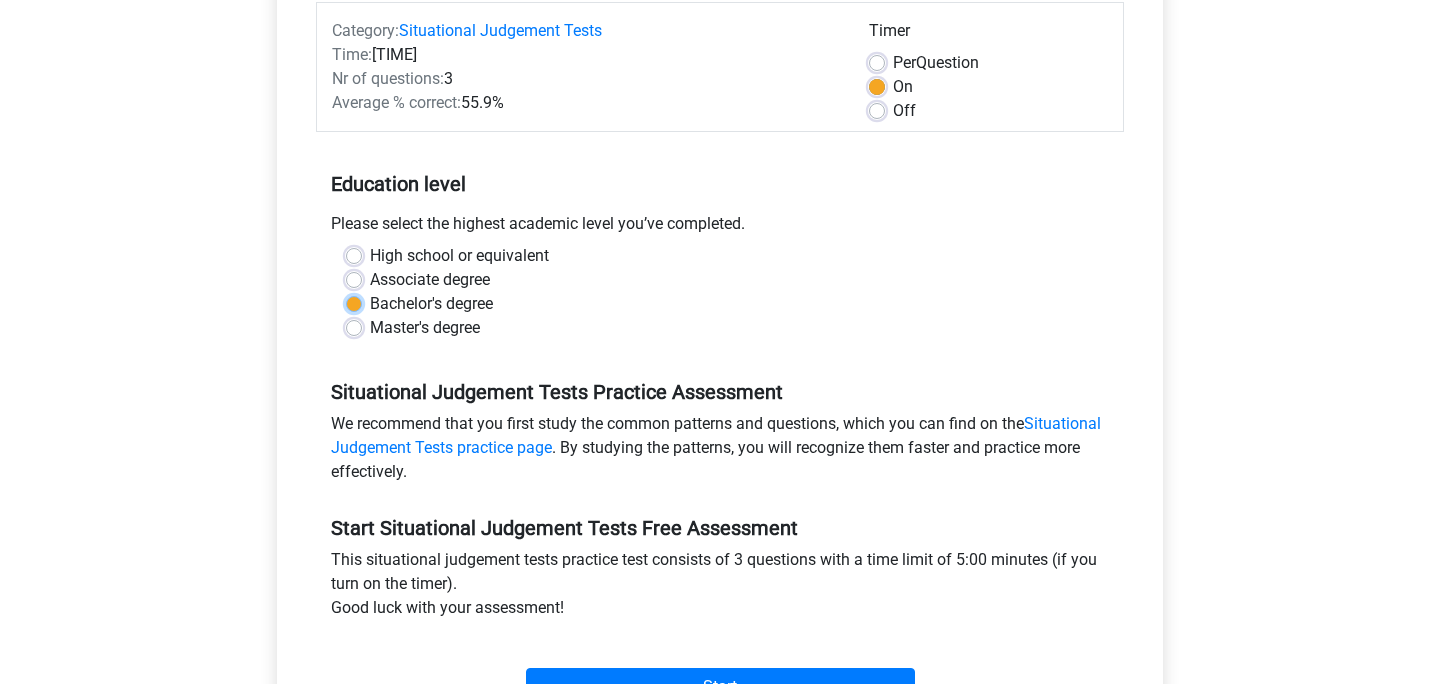 click on "Bachelor's degree" at bounding box center [354, 302] 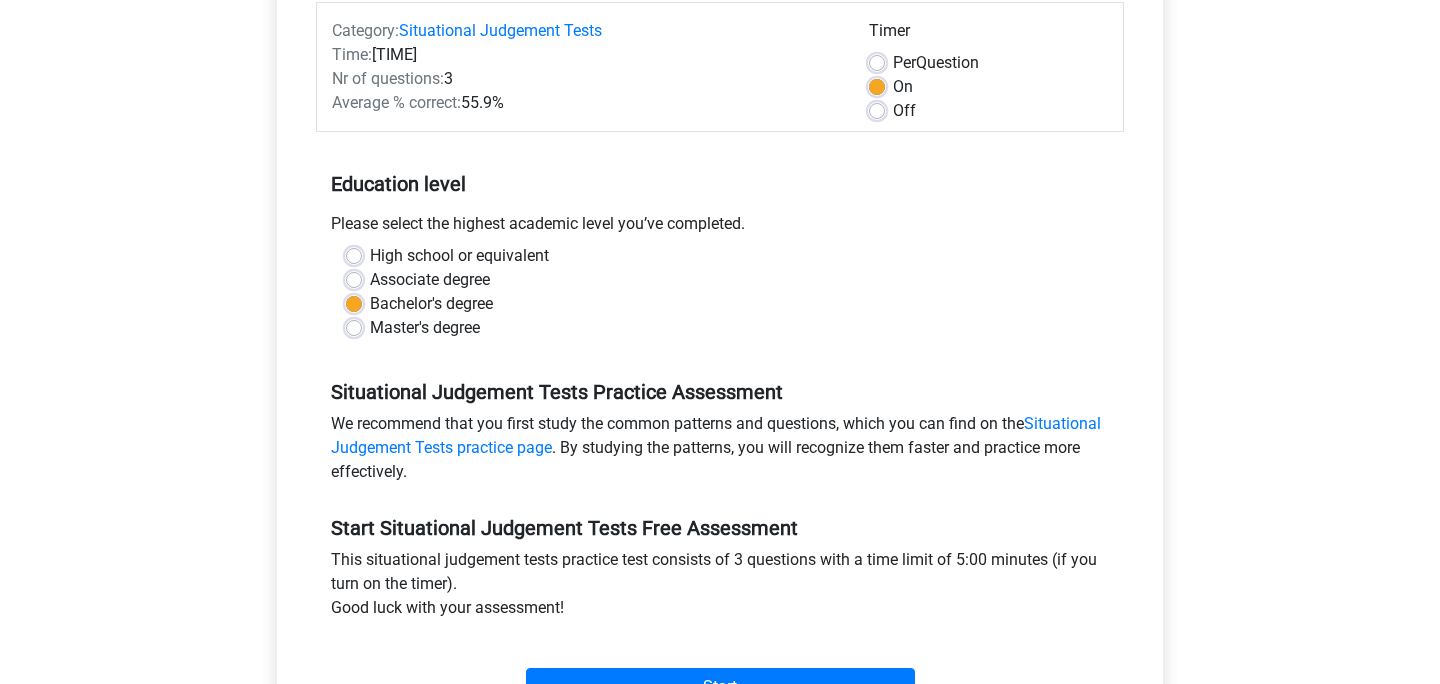 click on "Master's degree" at bounding box center (425, 328) 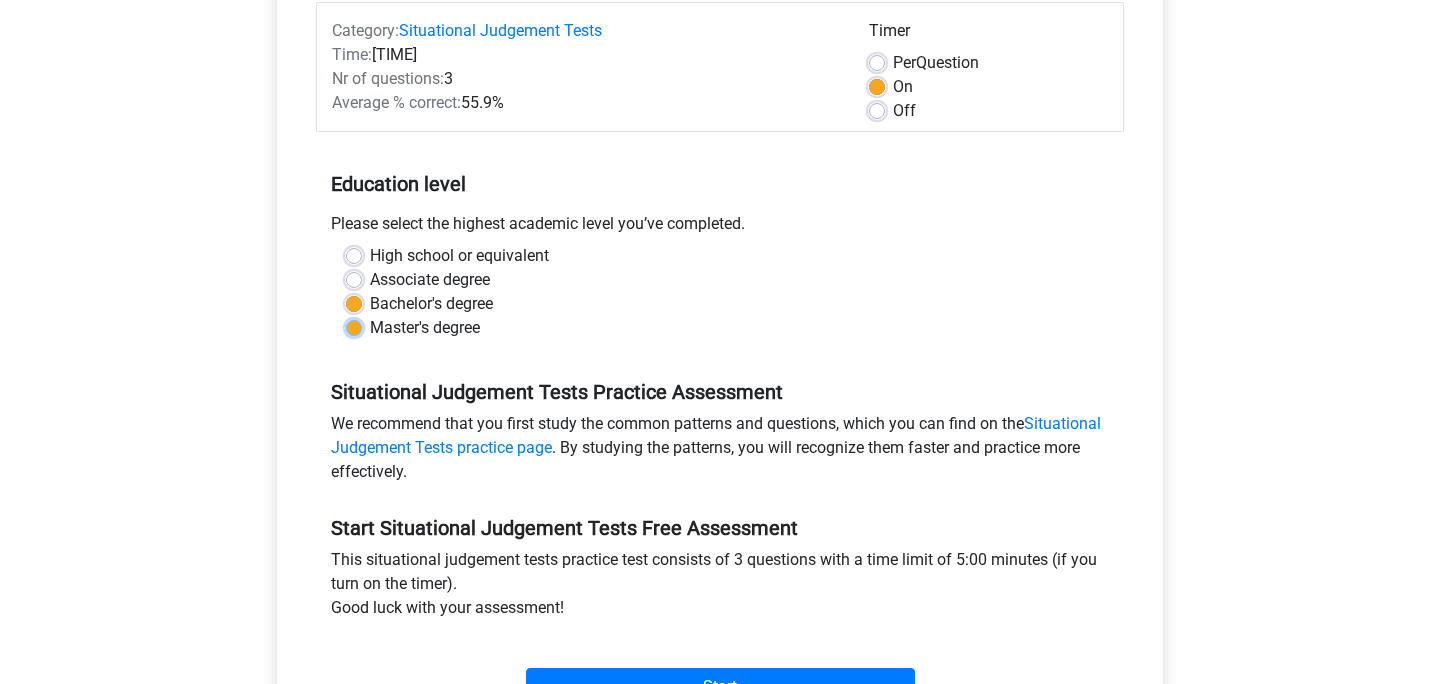 click on "Master's degree" at bounding box center [354, 326] 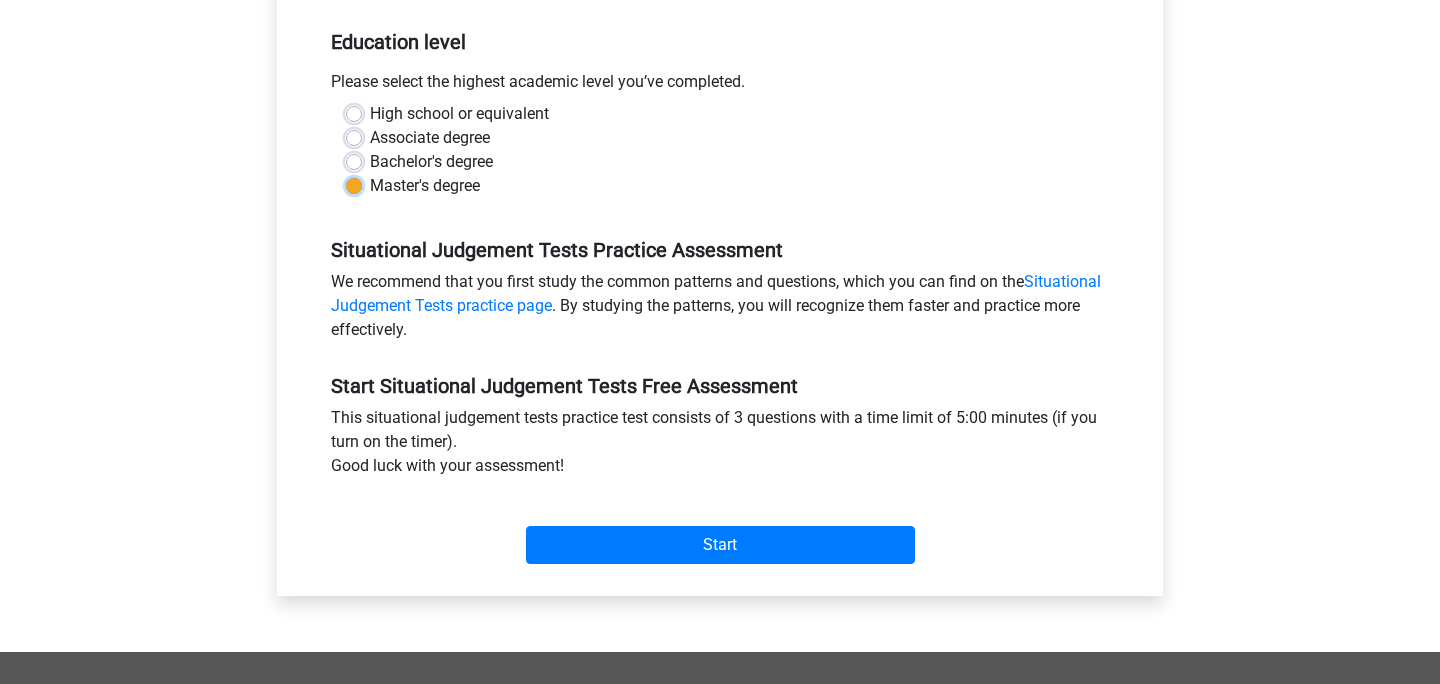 scroll, scrollTop: 404, scrollLeft: 0, axis: vertical 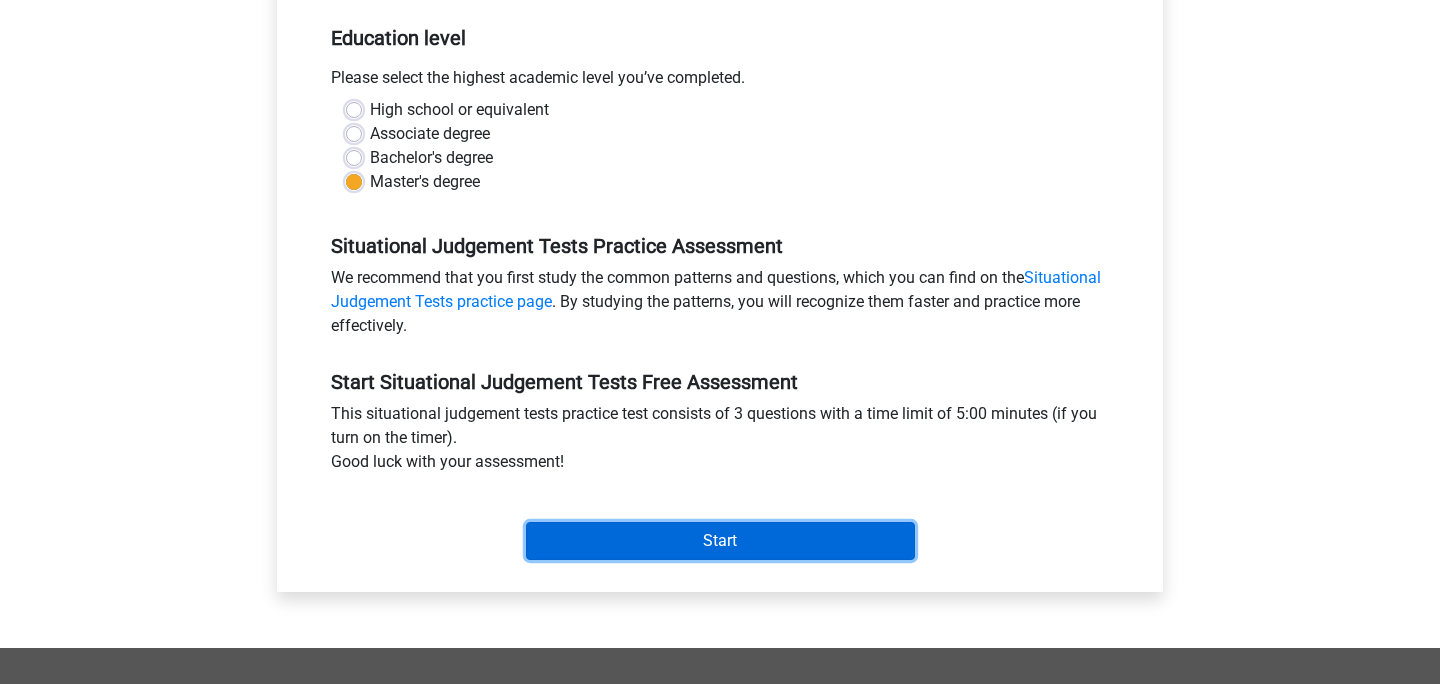 click on "Start" at bounding box center [720, 541] 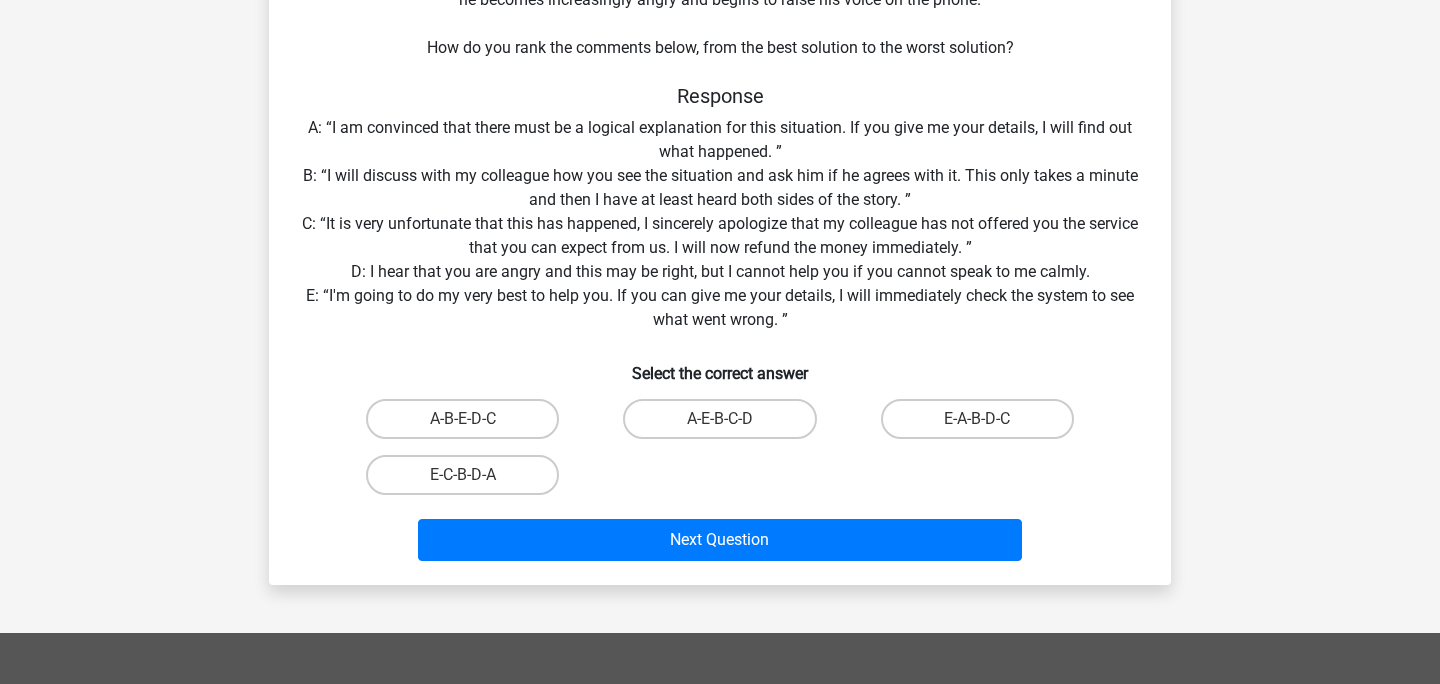 scroll, scrollTop: 247, scrollLeft: 0, axis: vertical 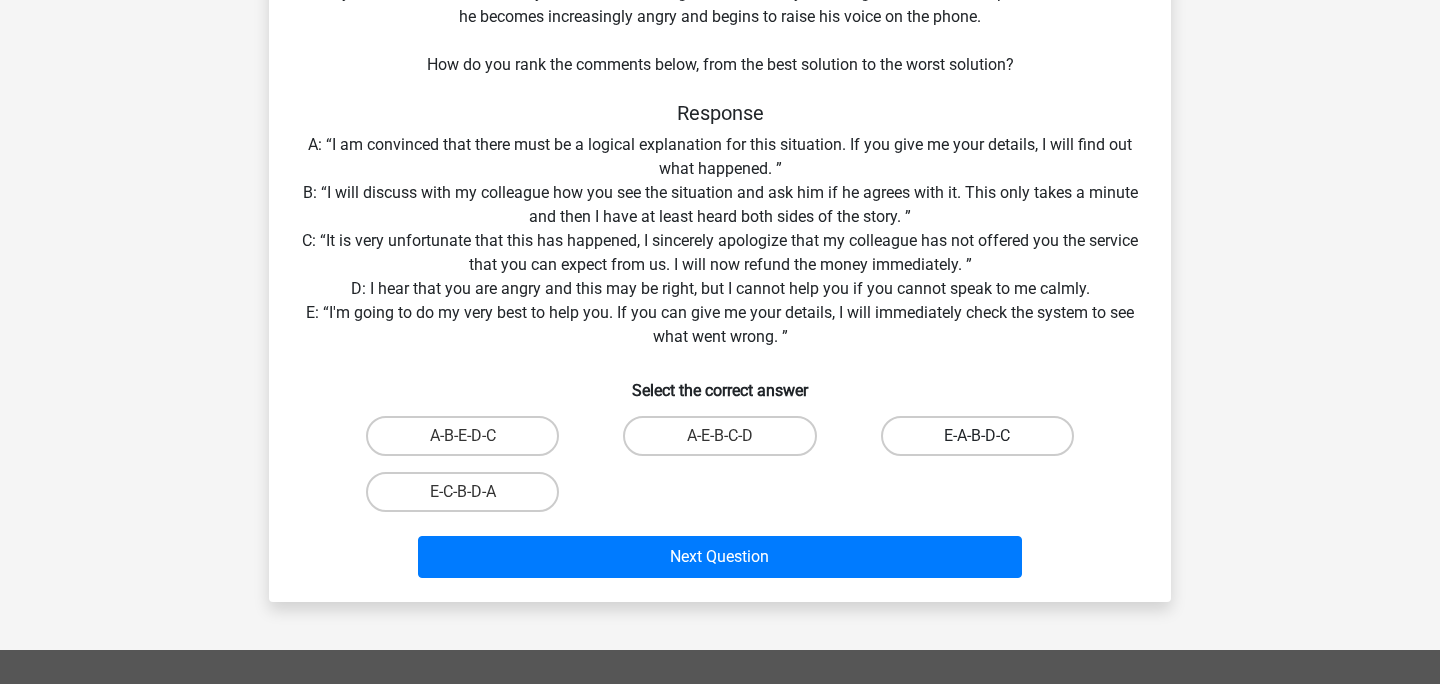 click on "E-A-B-D-C" at bounding box center [977, 436] 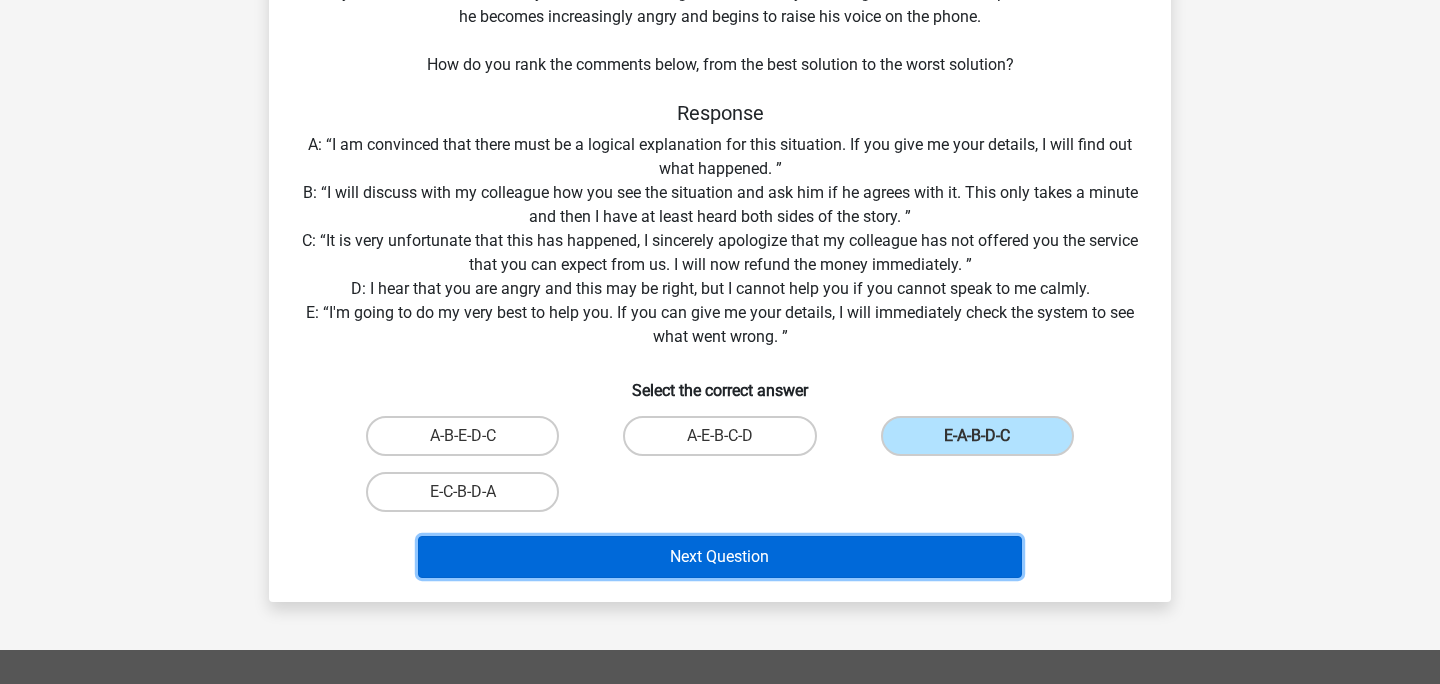 click on "Next Question" at bounding box center (720, 557) 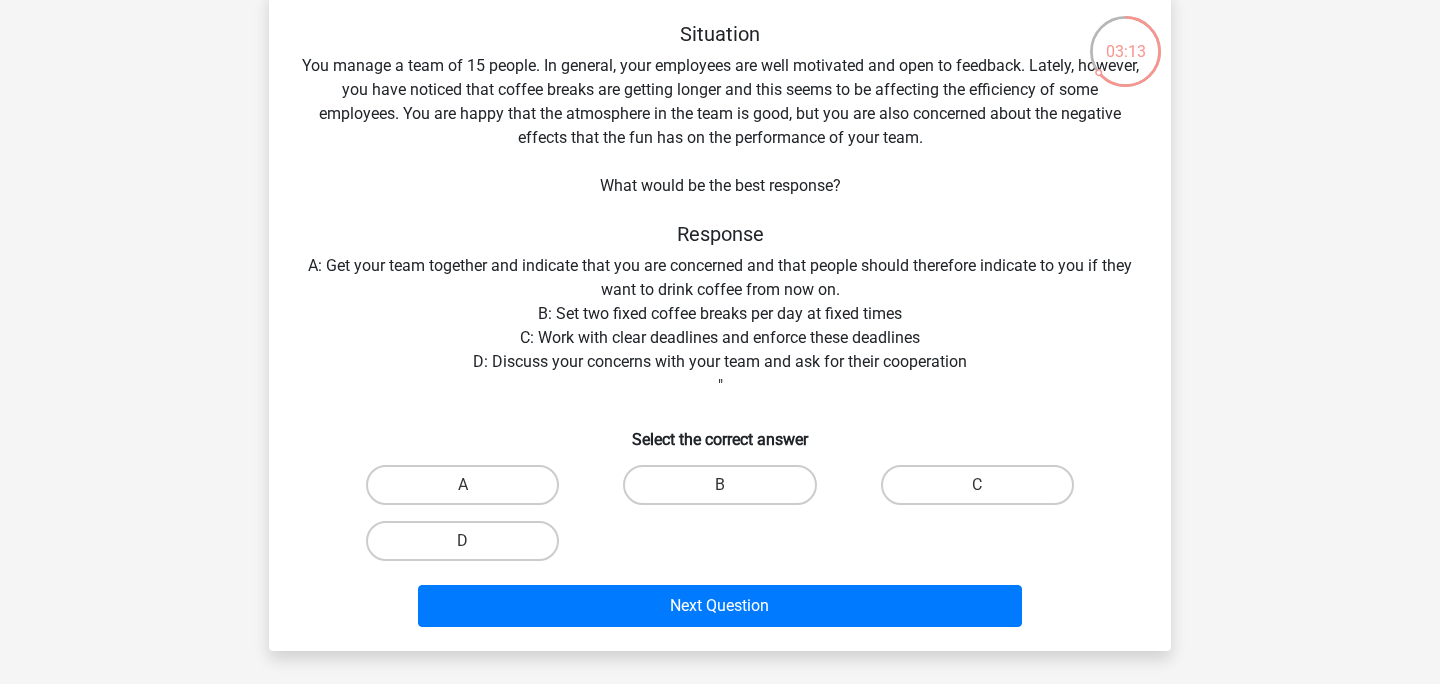 scroll, scrollTop: 103, scrollLeft: 0, axis: vertical 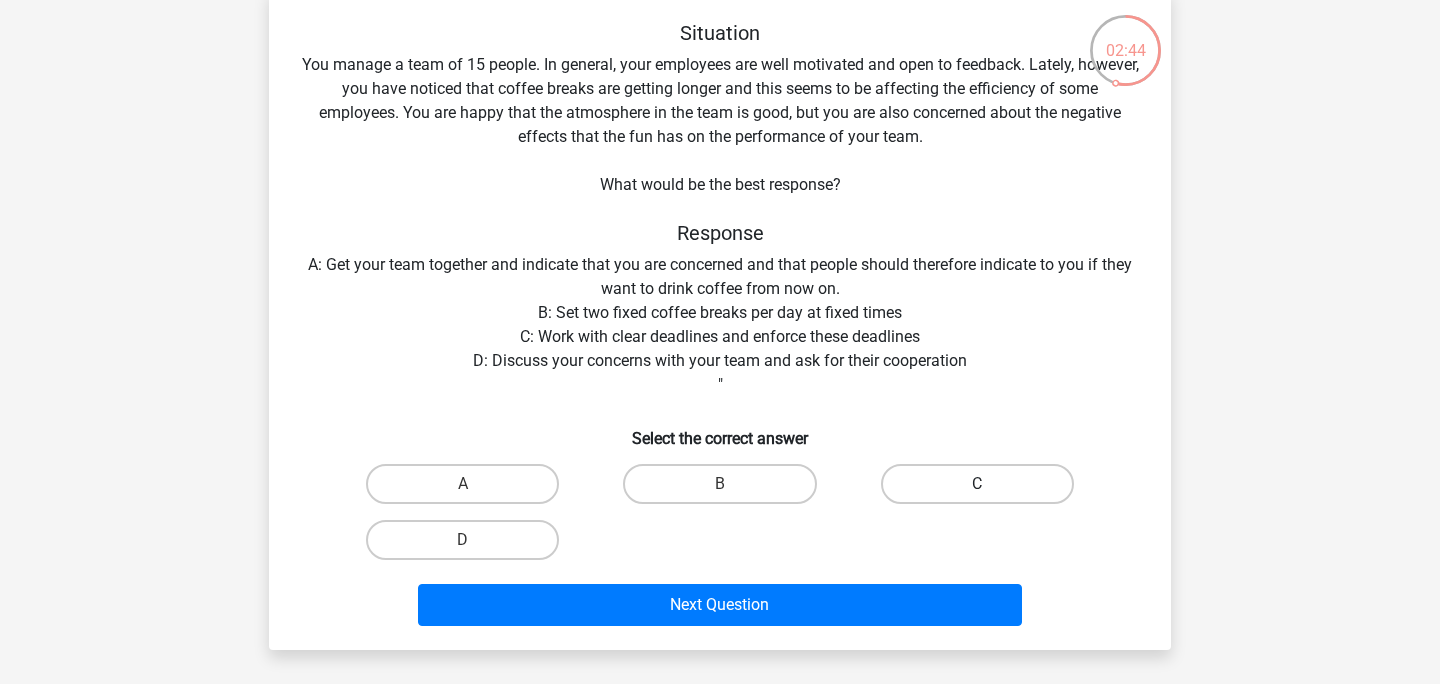 click on "C" at bounding box center [977, 484] 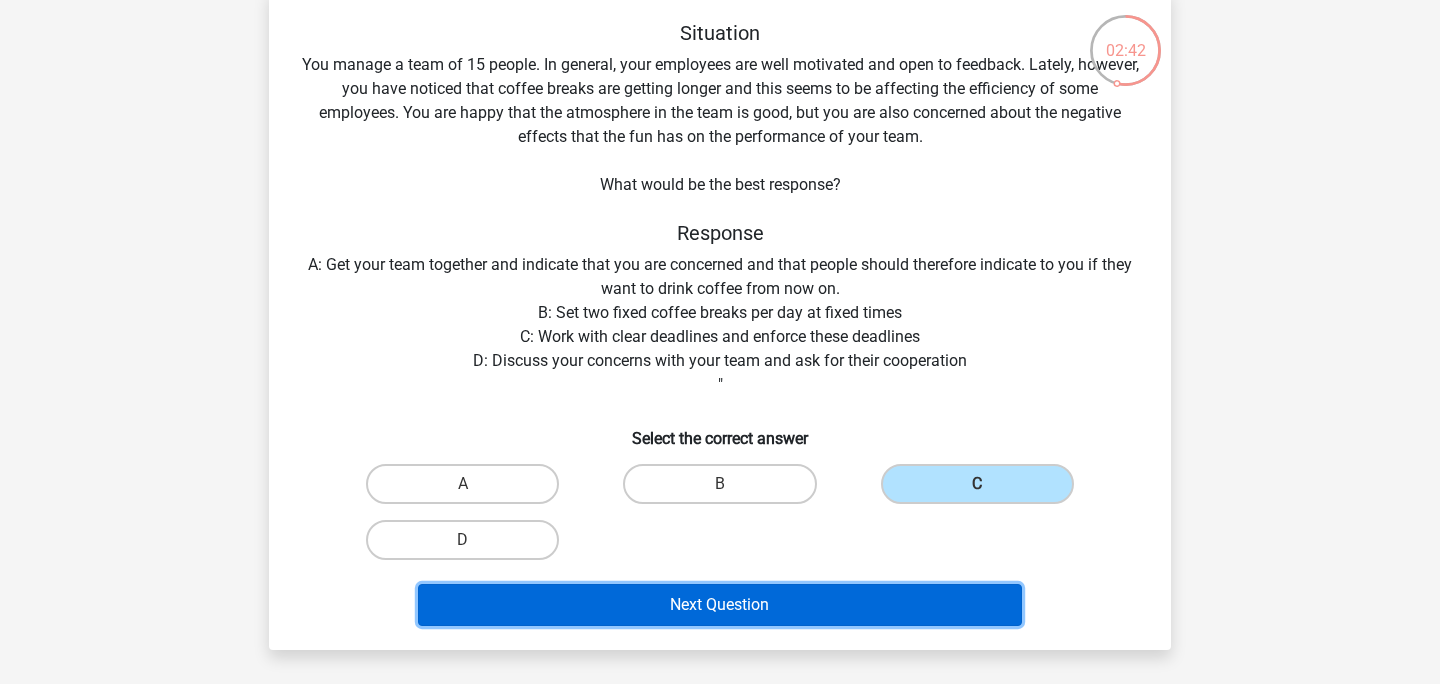 click on "Next Question" at bounding box center [720, 605] 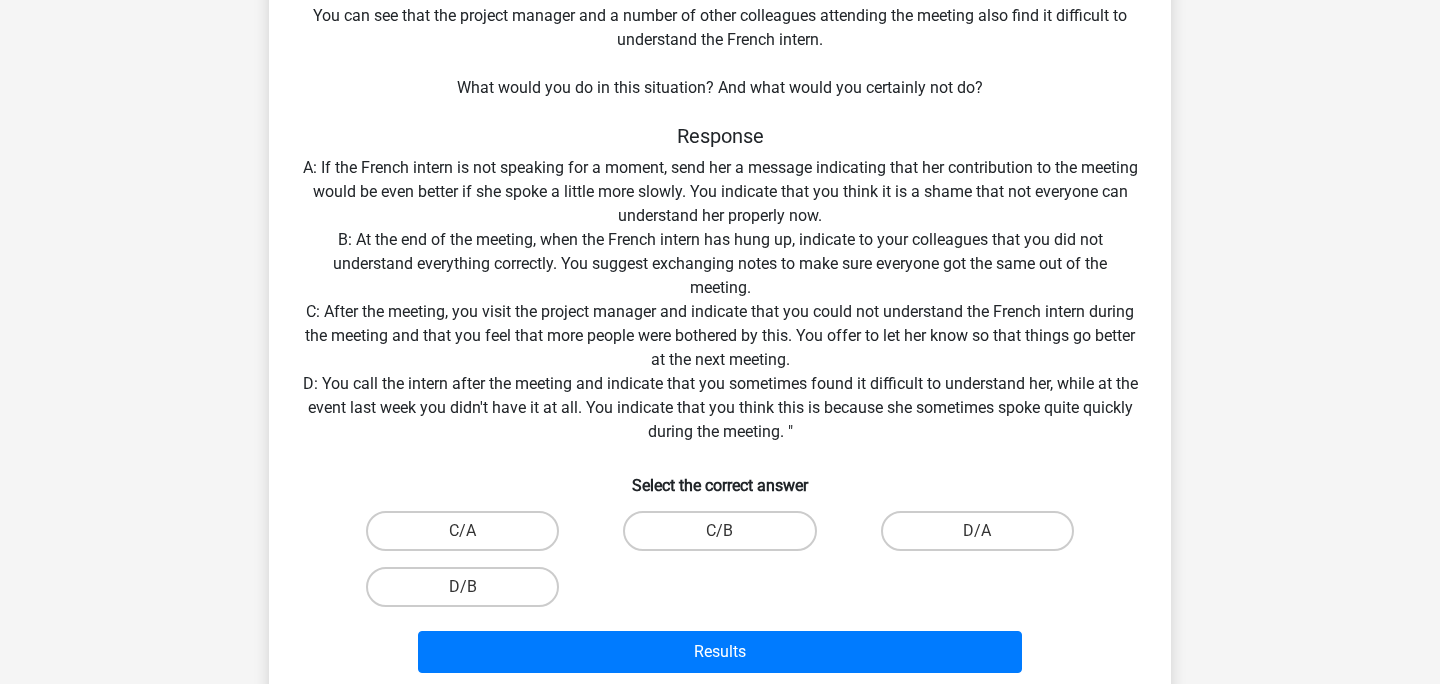 scroll, scrollTop: 298, scrollLeft: 0, axis: vertical 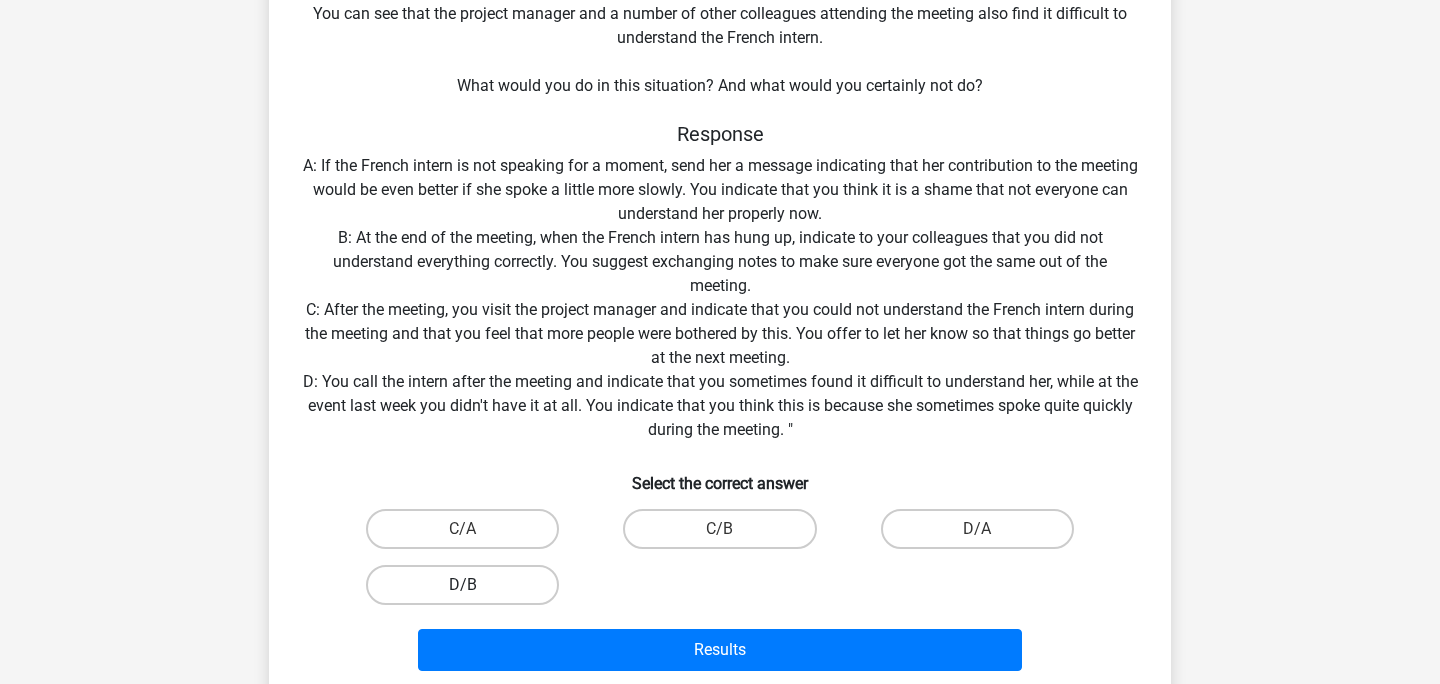 click on "D/B" at bounding box center (462, 585) 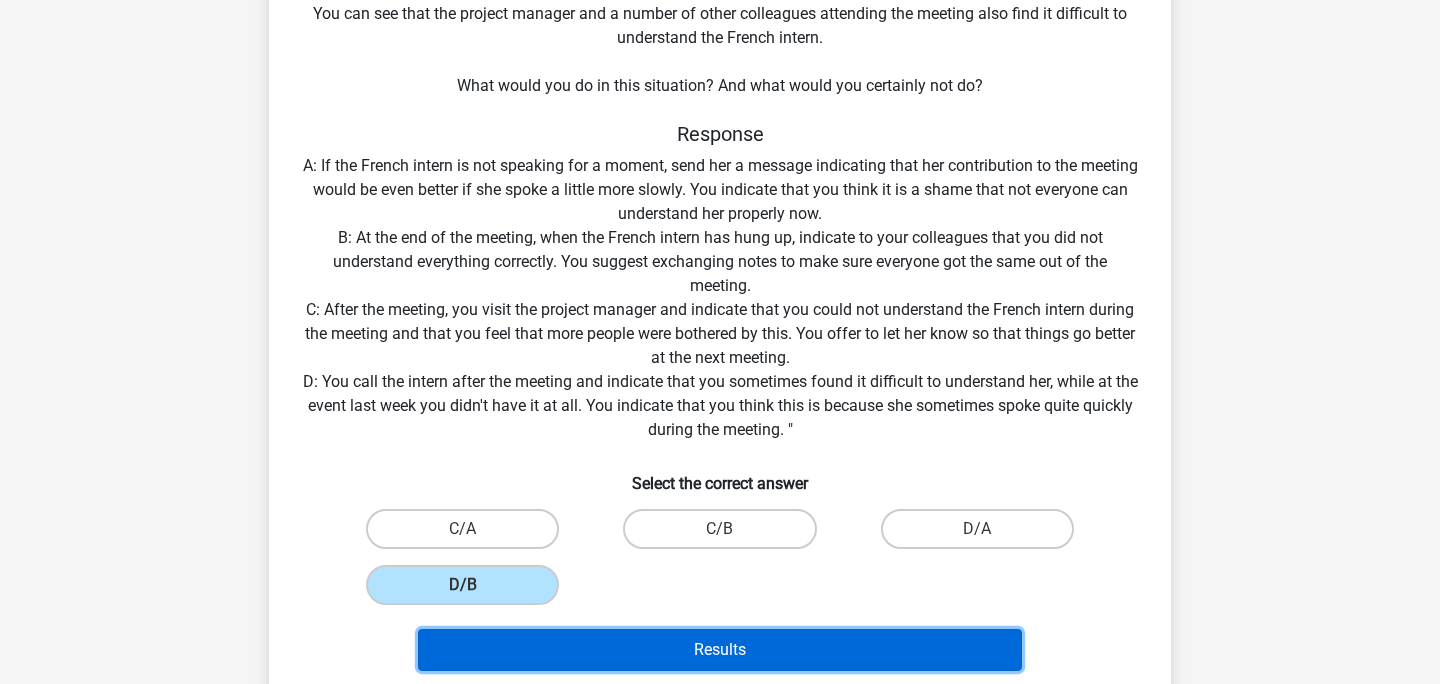 click on "Results" at bounding box center [720, 650] 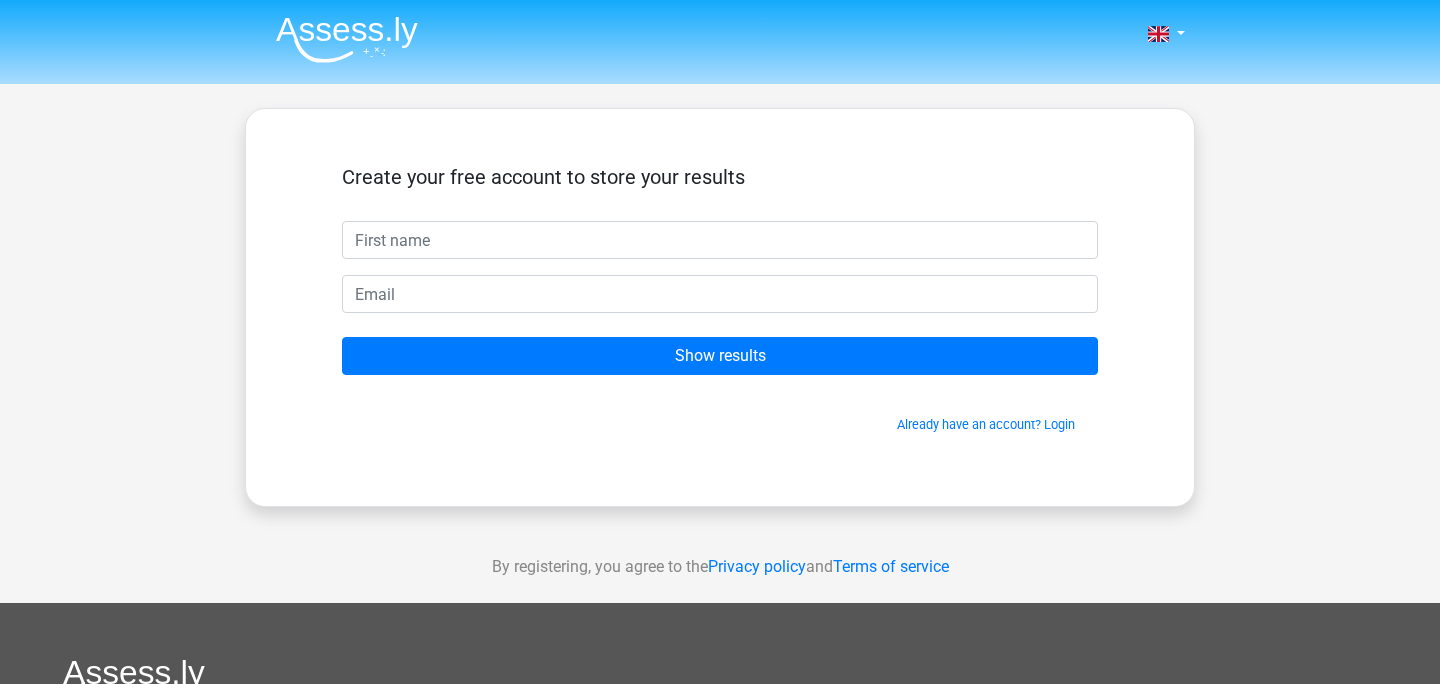 scroll, scrollTop: 0, scrollLeft: 0, axis: both 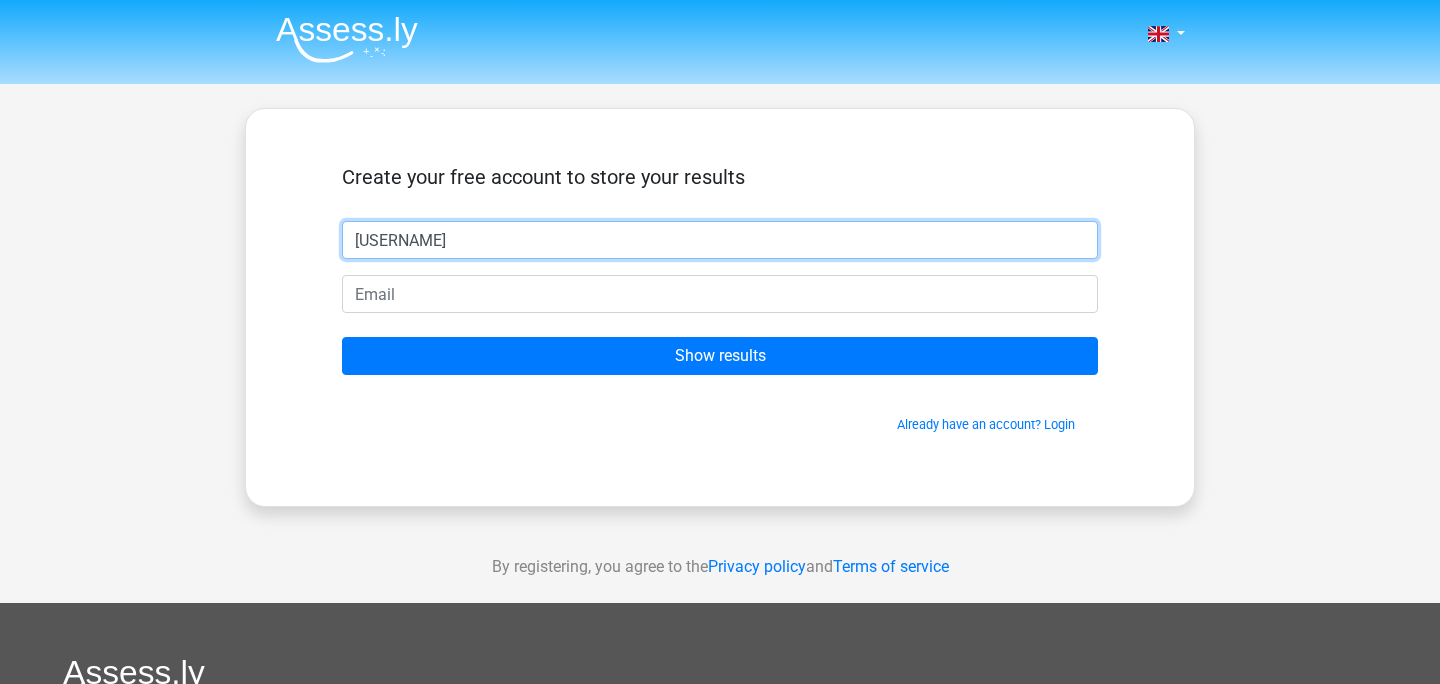 click on "rajesj" at bounding box center (720, 240) 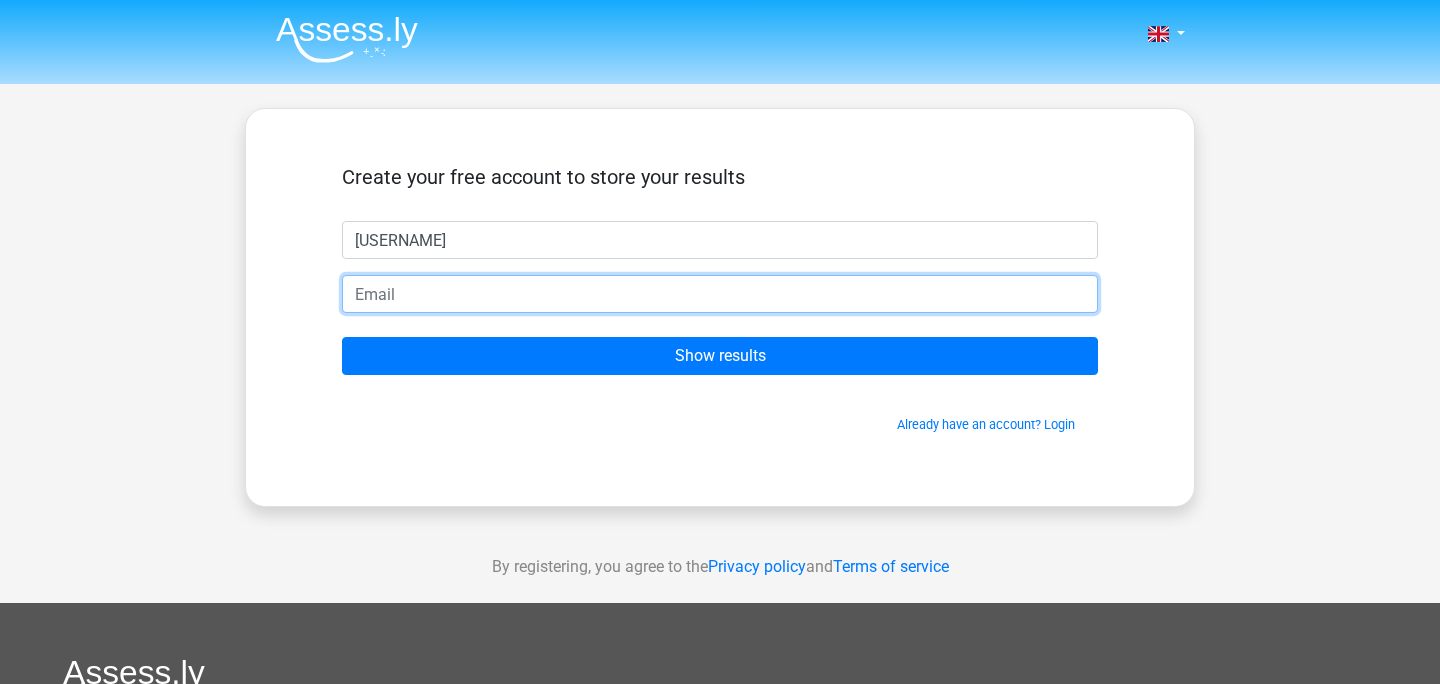 click at bounding box center [720, 294] 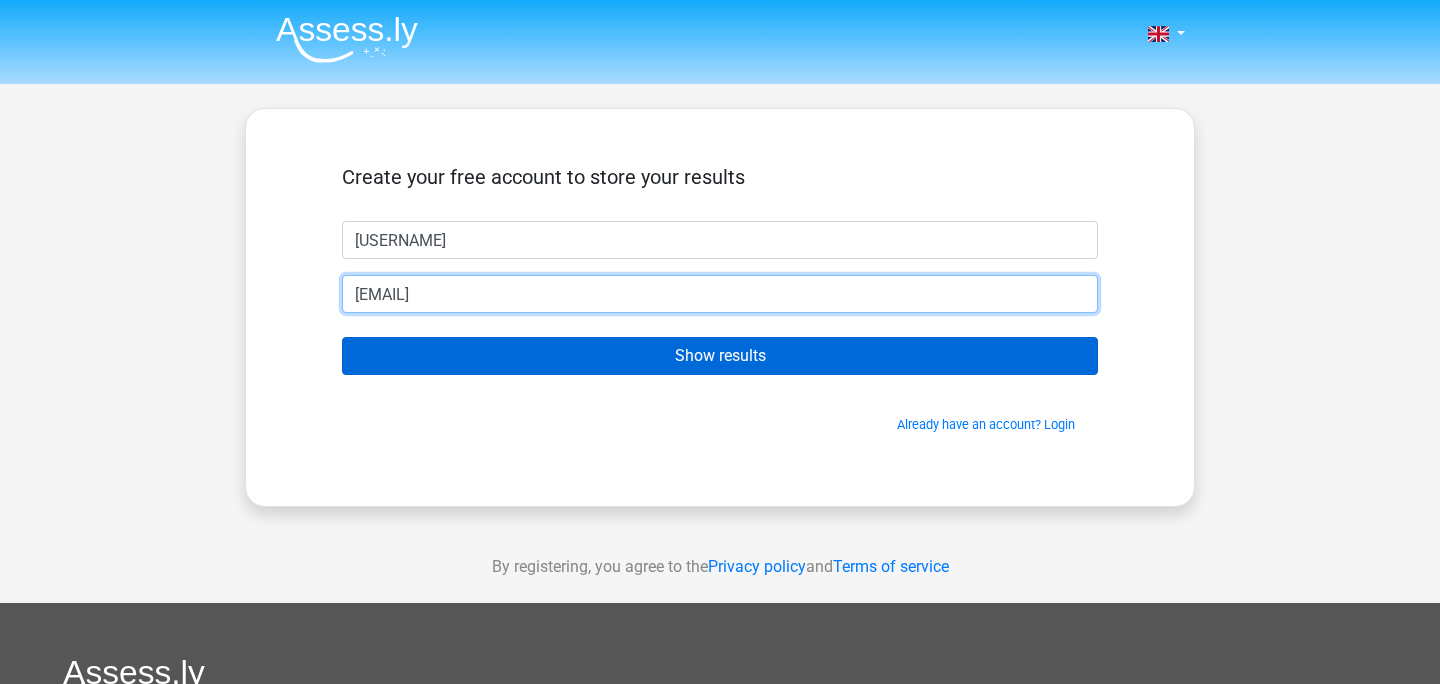 type on "[EMAIL]" 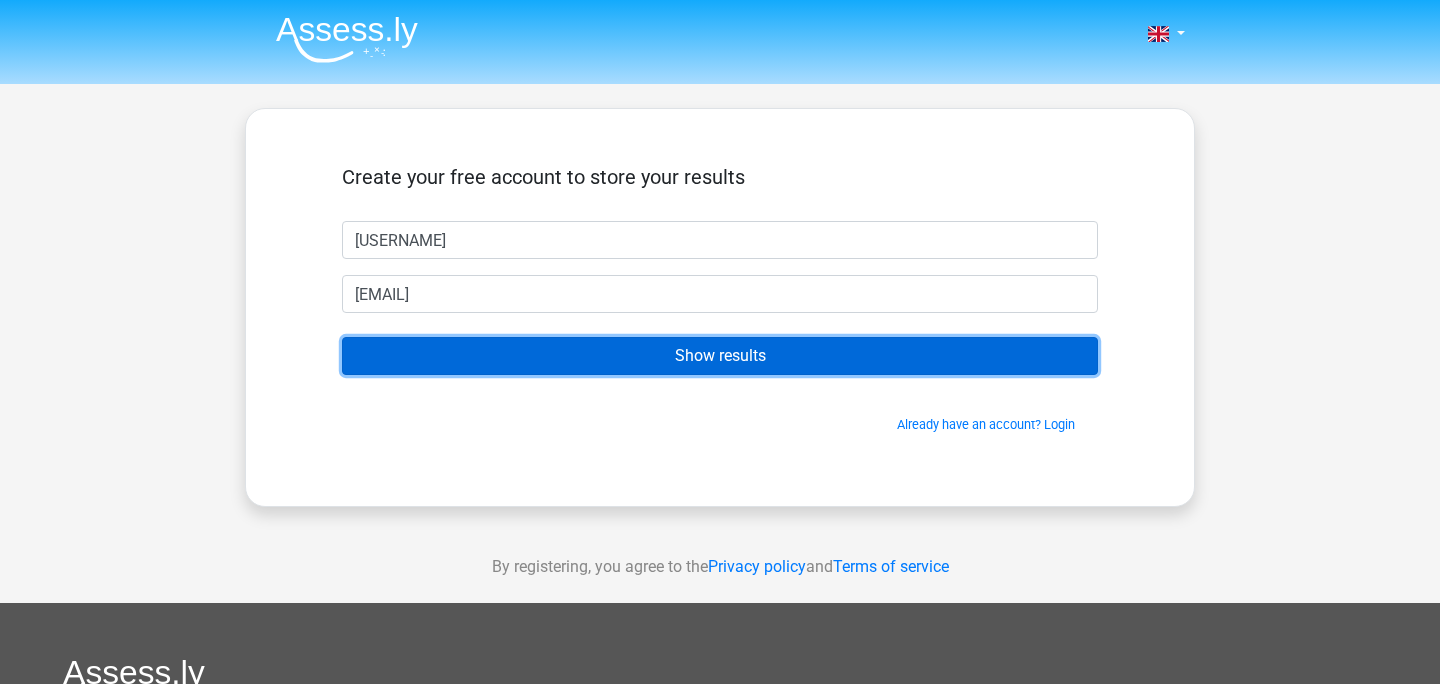 click on "Show results" at bounding box center (720, 356) 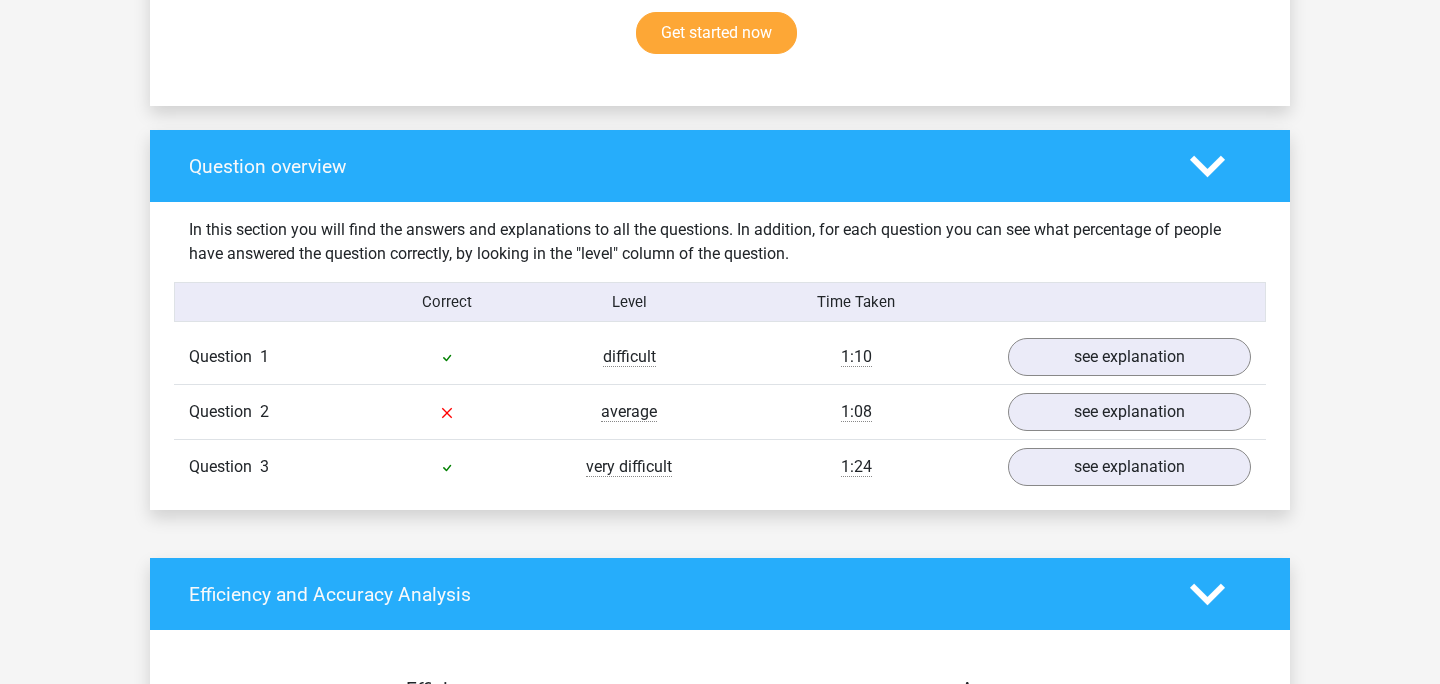 scroll, scrollTop: 1356, scrollLeft: 0, axis: vertical 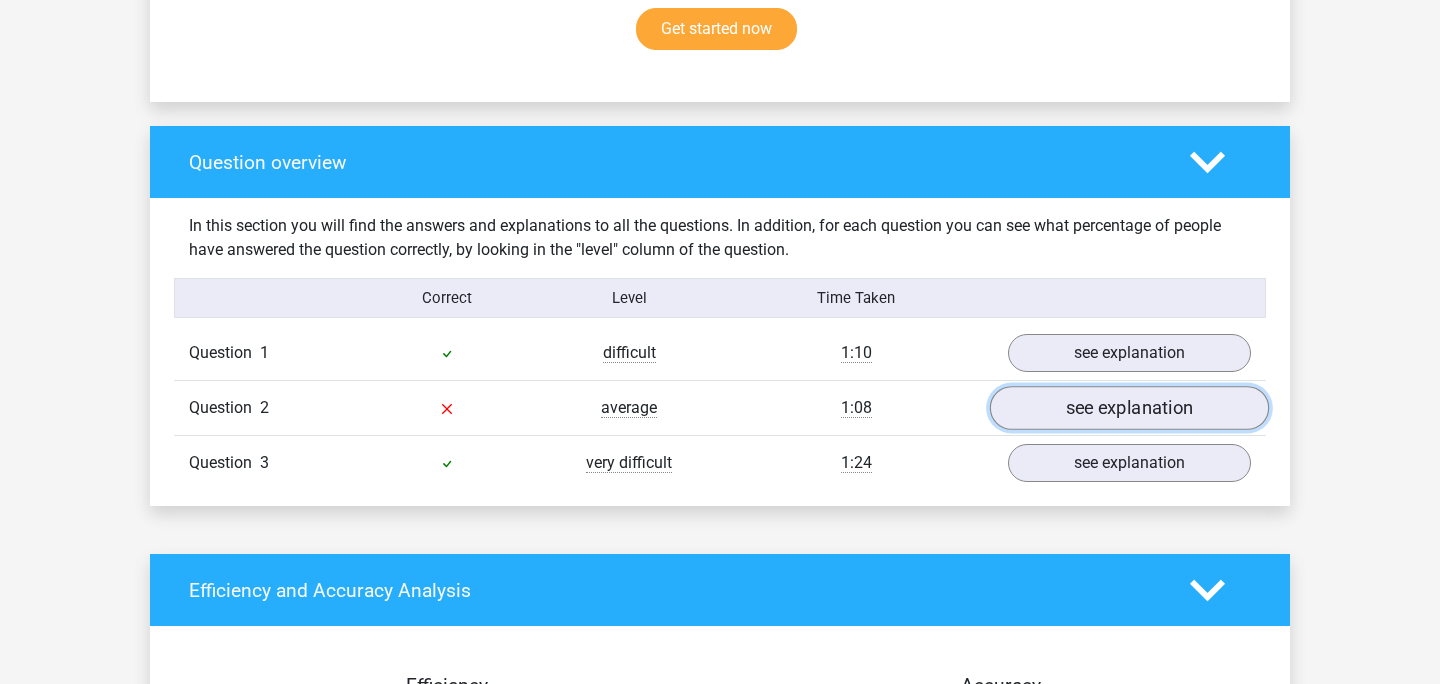 click on "see explanation" at bounding box center (1129, 409) 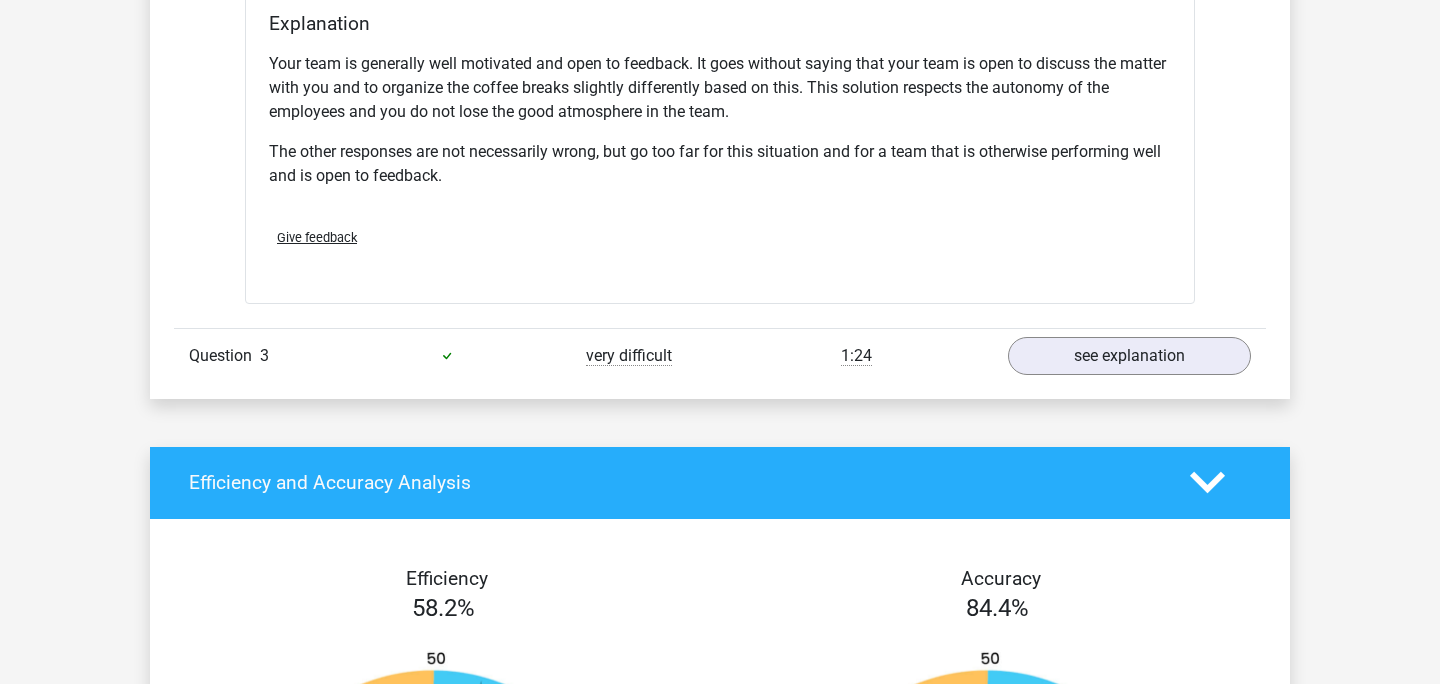 scroll, scrollTop: 2340, scrollLeft: 0, axis: vertical 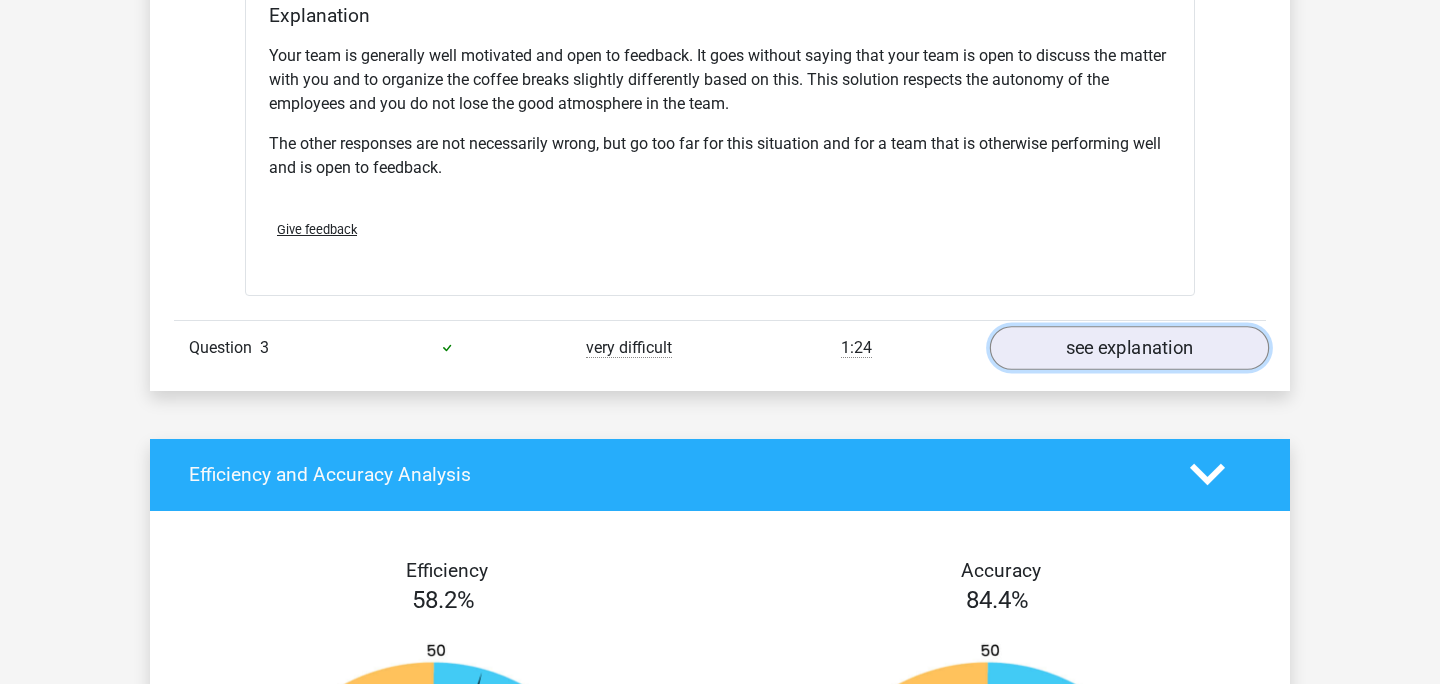 click on "see explanation" at bounding box center [1129, 348] 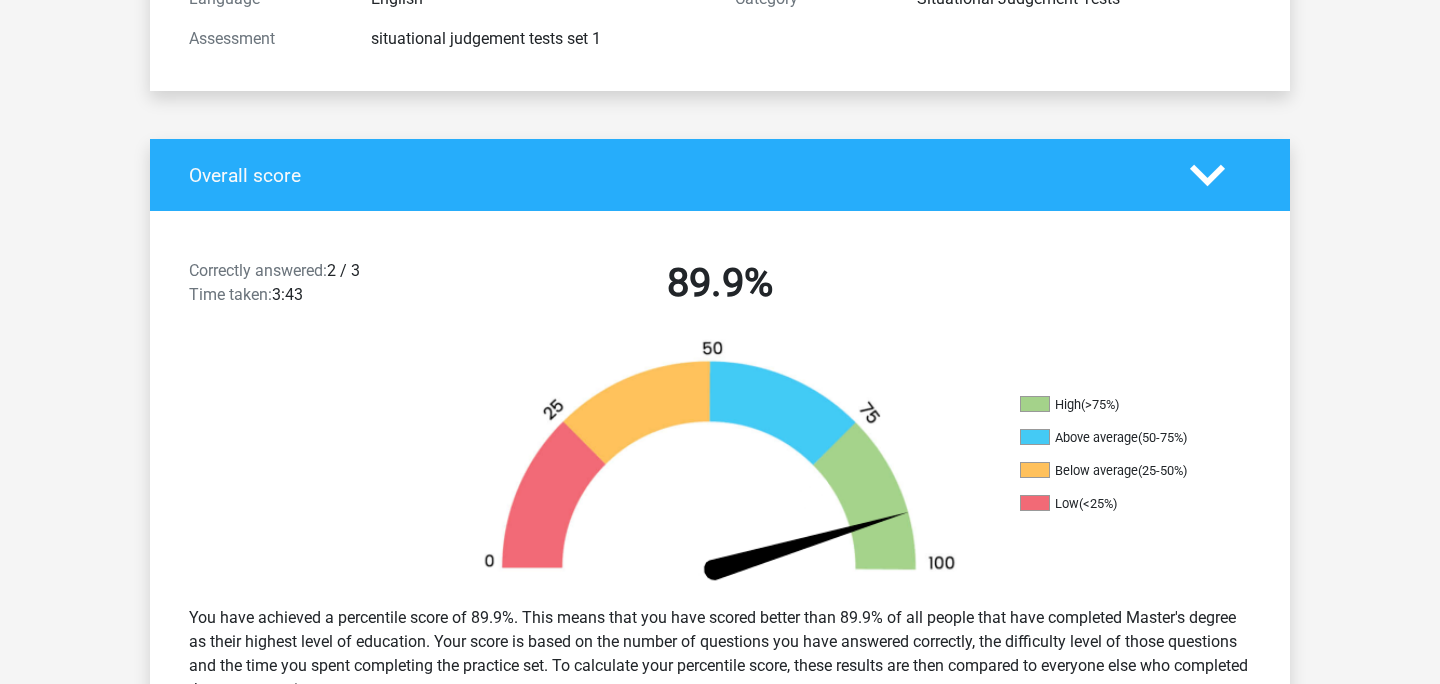 scroll, scrollTop: 258, scrollLeft: 0, axis: vertical 